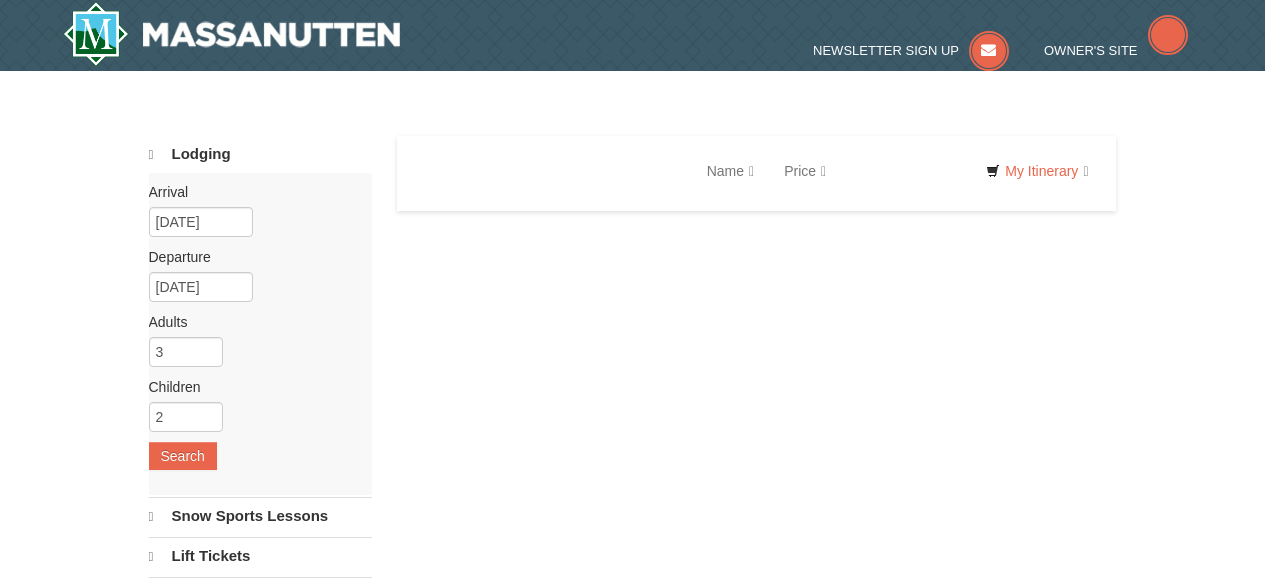 select on "8" 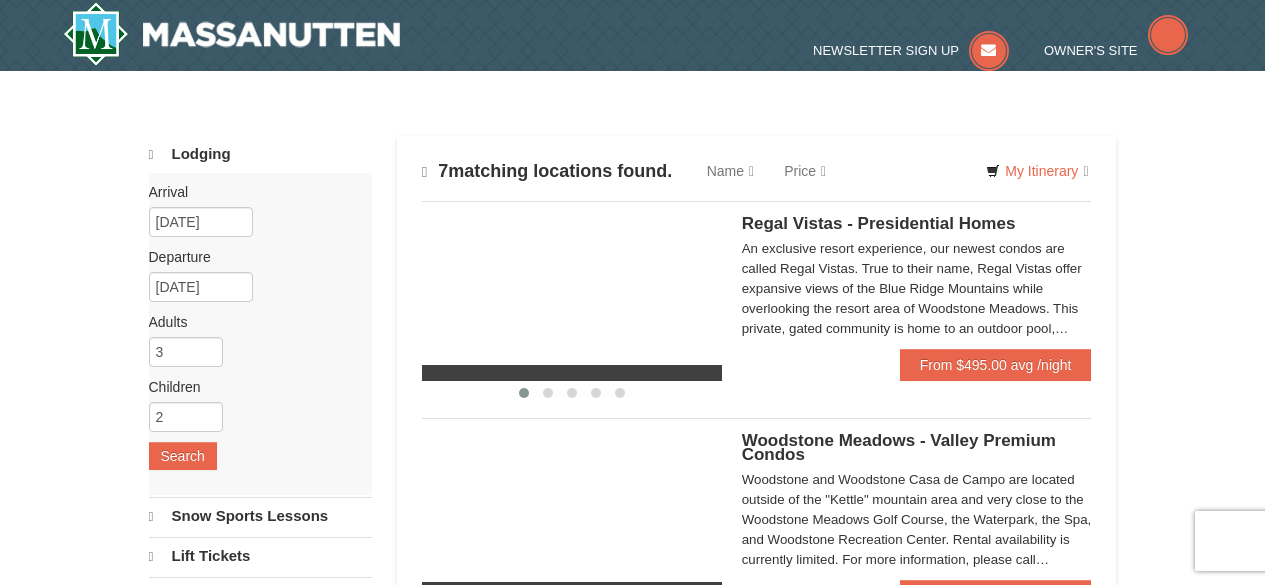 scroll, scrollTop: 0, scrollLeft: 0, axis: both 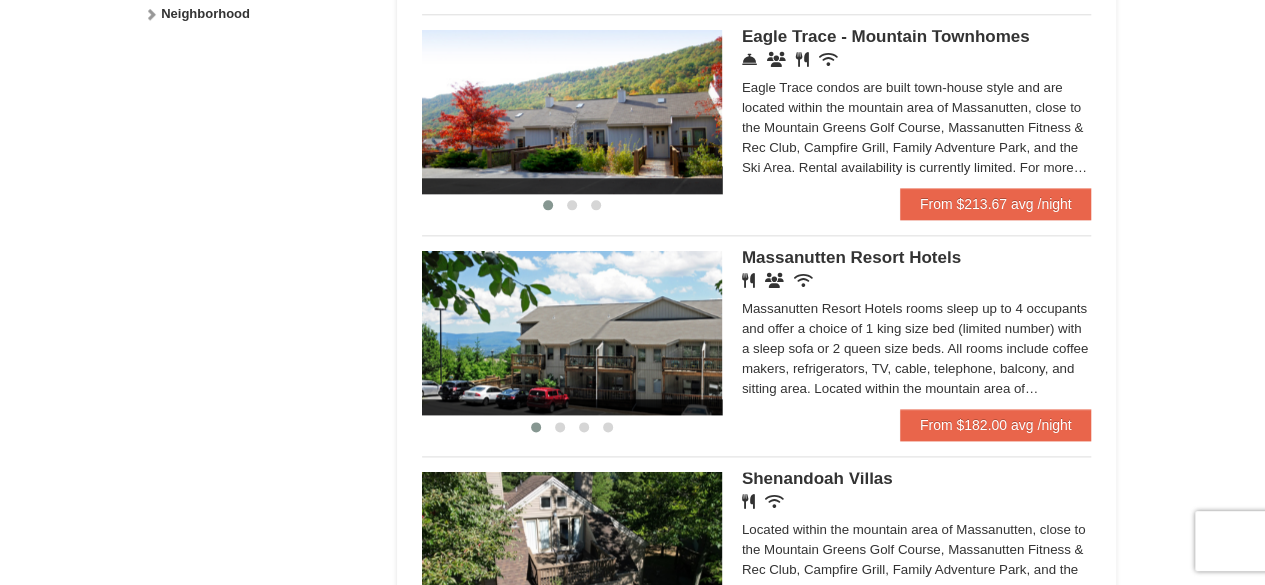click at bounding box center (572, 333) 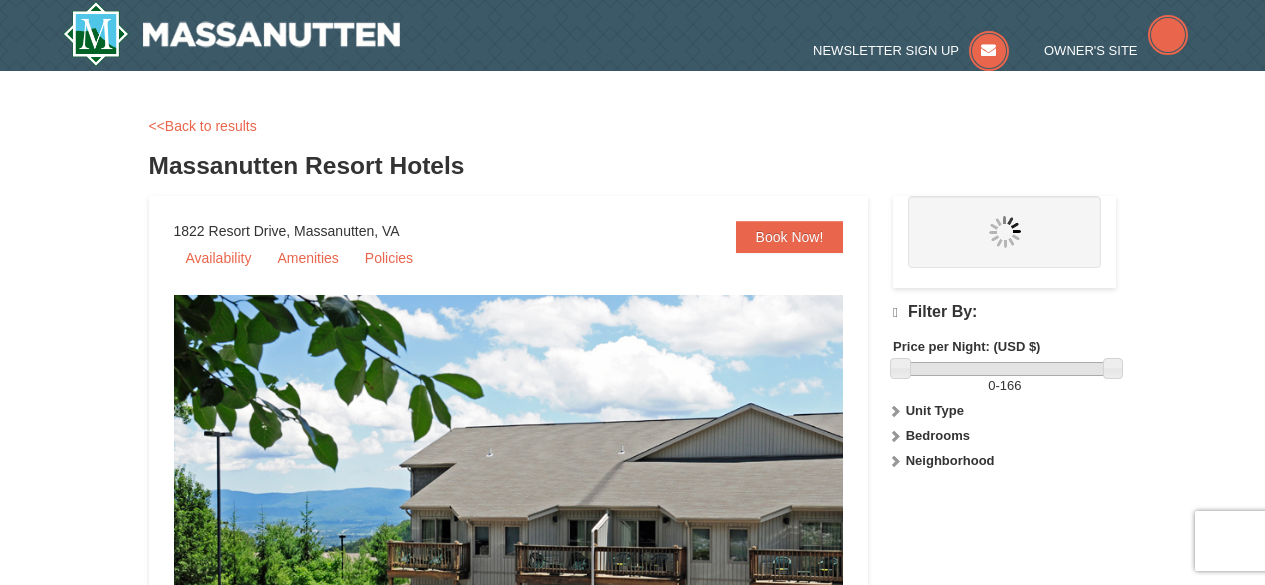 scroll, scrollTop: 0, scrollLeft: 0, axis: both 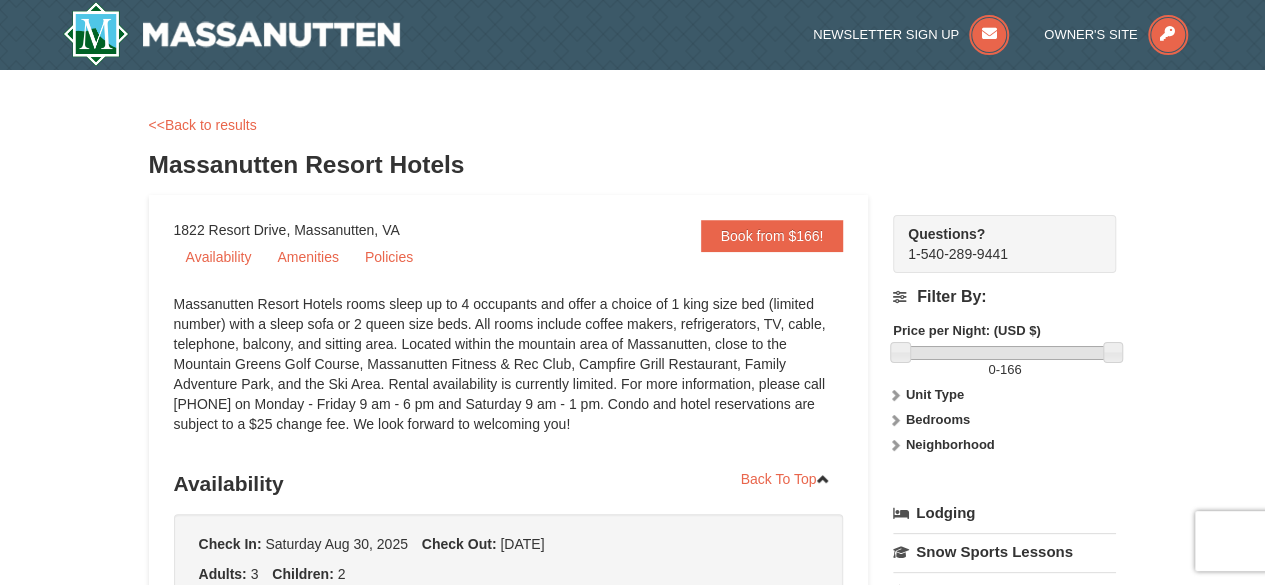 select on "8" 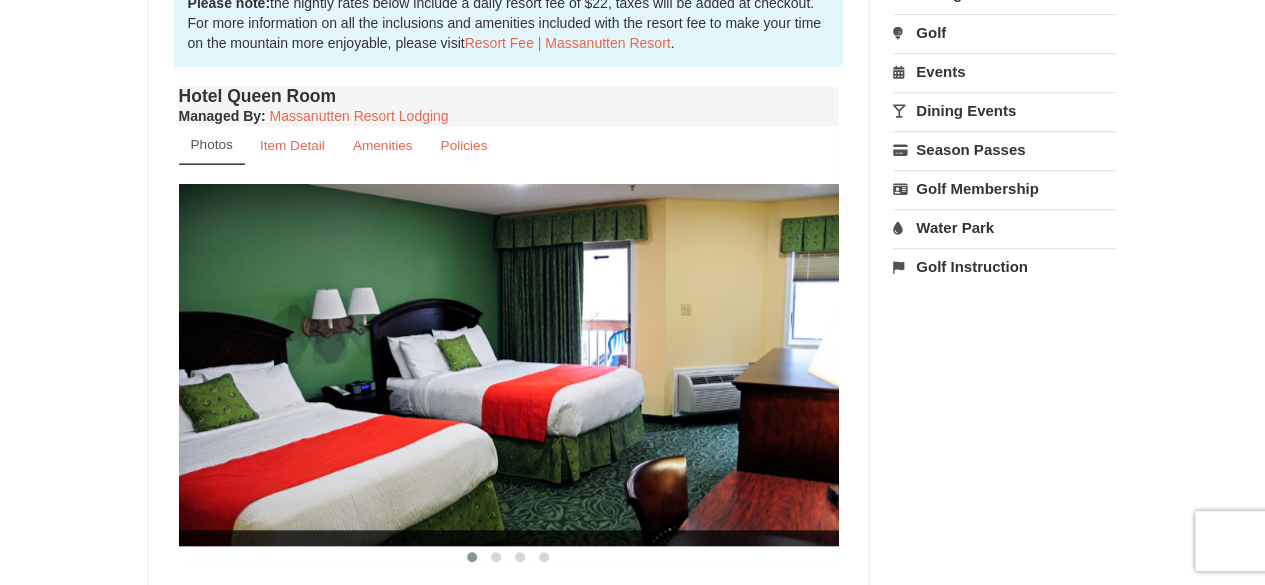 scroll, scrollTop: 700, scrollLeft: 0, axis: vertical 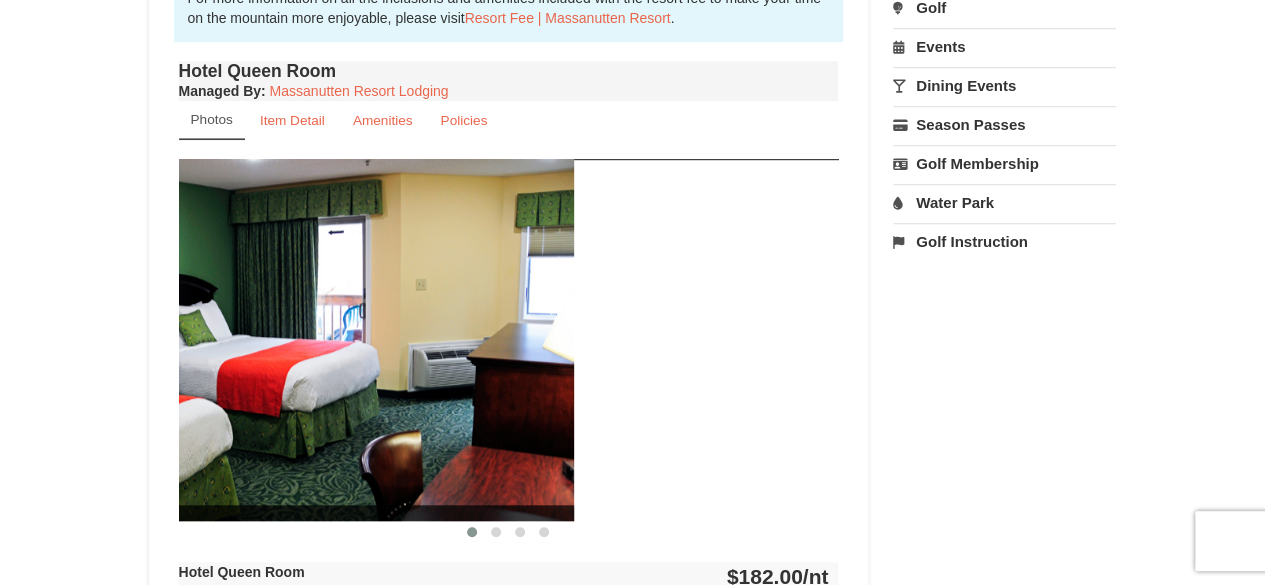 drag, startPoint x: 723, startPoint y: 372, endPoint x: 440, endPoint y: 351, distance: 283.77808 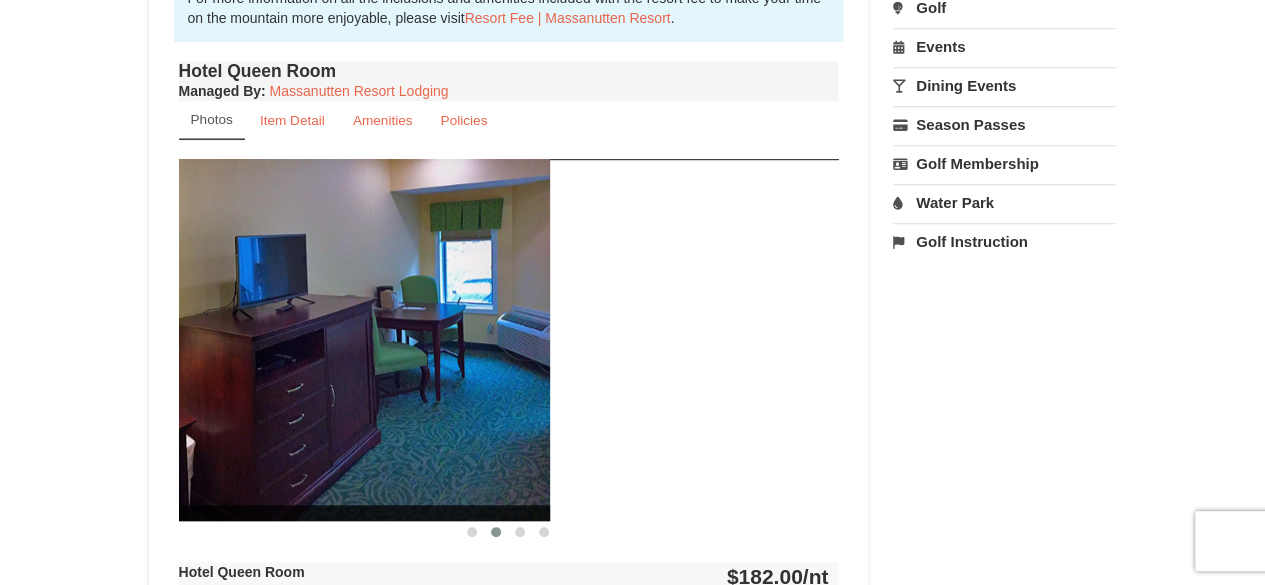 drag, startPoint x: 760, startPoint y: 361, endPoint x: 445, endPoint y: 357, distance: 315.0254 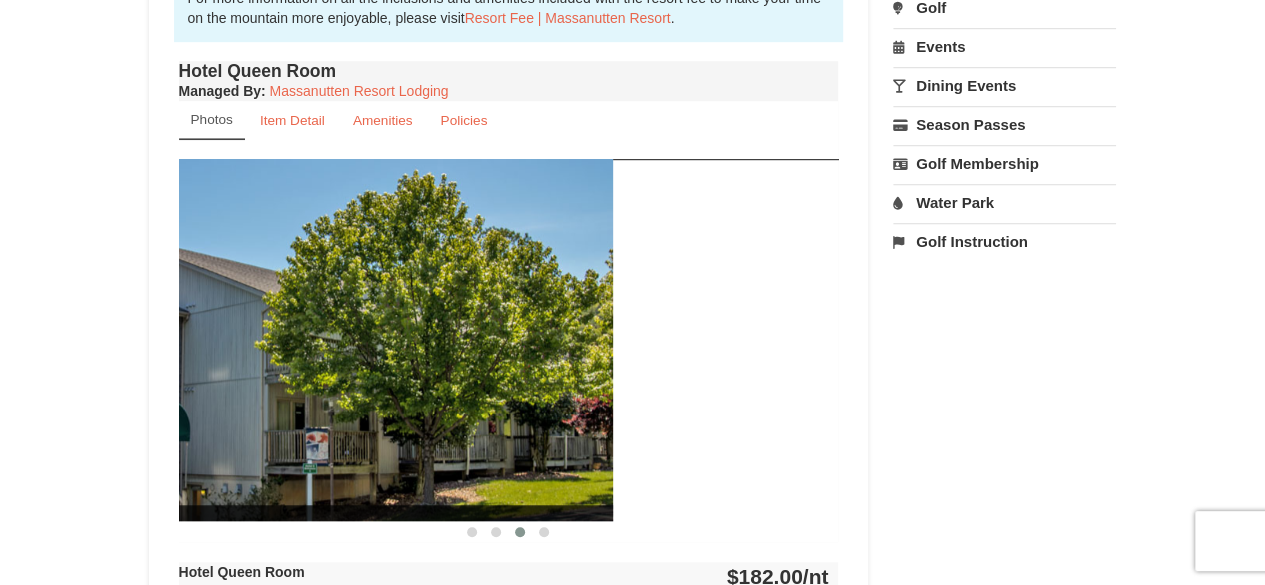 drag, startPoint x: 822, startPoint y: 377, endPoint x: 402, endPoint y: 388, distance: 420.144 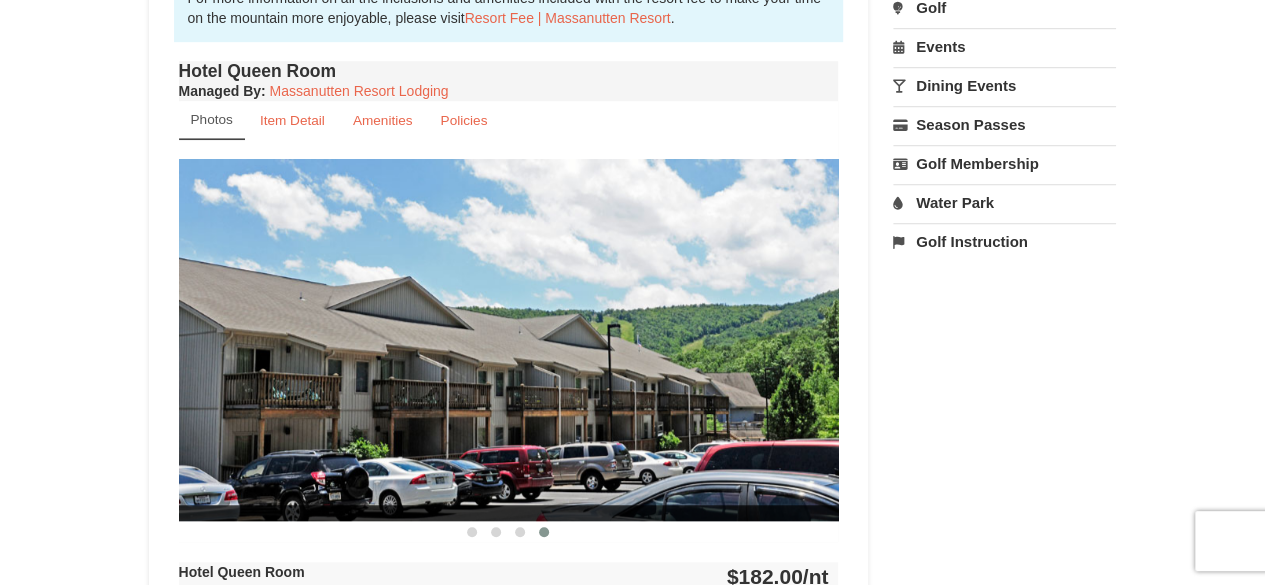 drag, startPoint x: 811, startPoint y: 383, endPoint x: 542, endPoint y: 393, distance: 269.18582 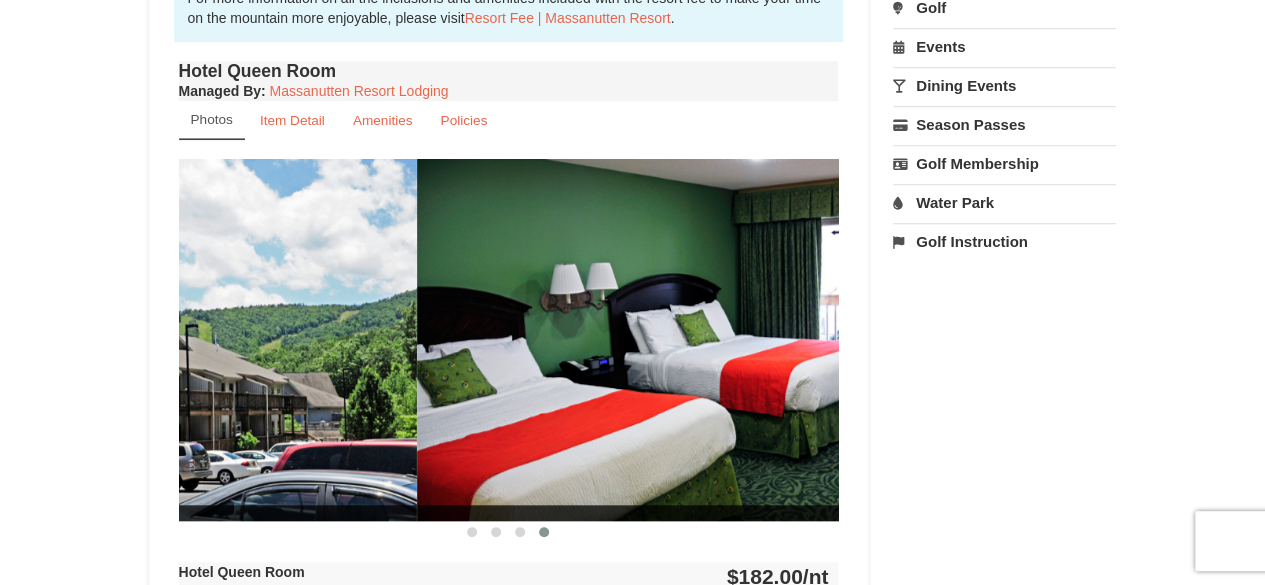drag, startPoint x: 783, startPoint y: 389, endPoint x: 257, endPoint y: 417, distance: 526.7447 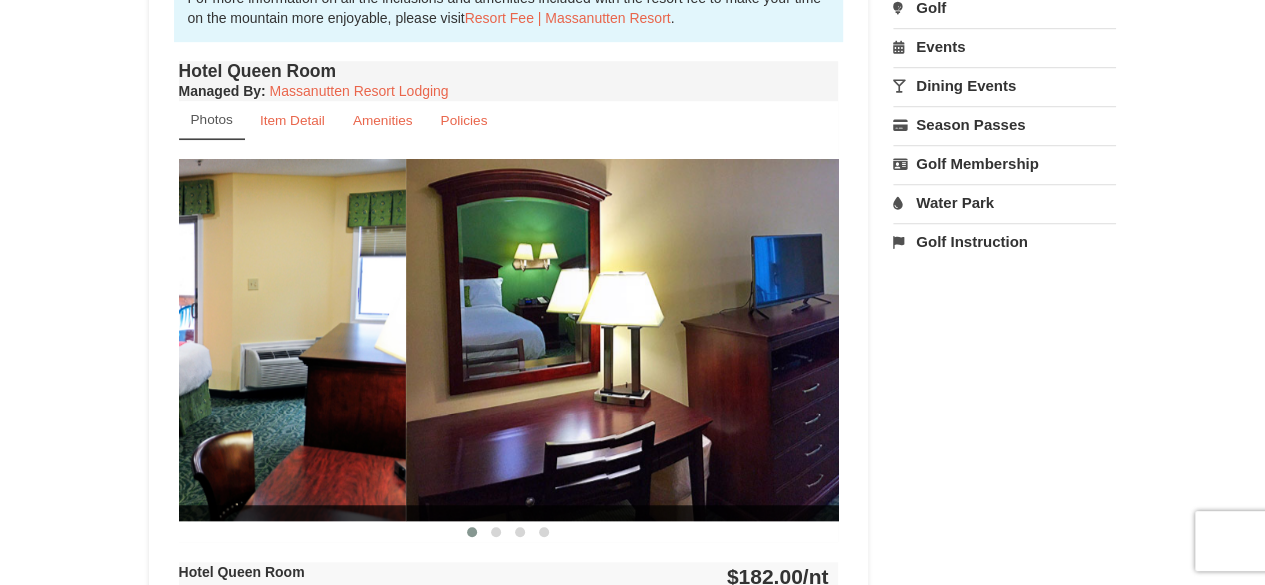 drag, startPoint x: 809, startPoint y: 353, endPoint x: 283, endPoint y: 325, distance: 526.7447 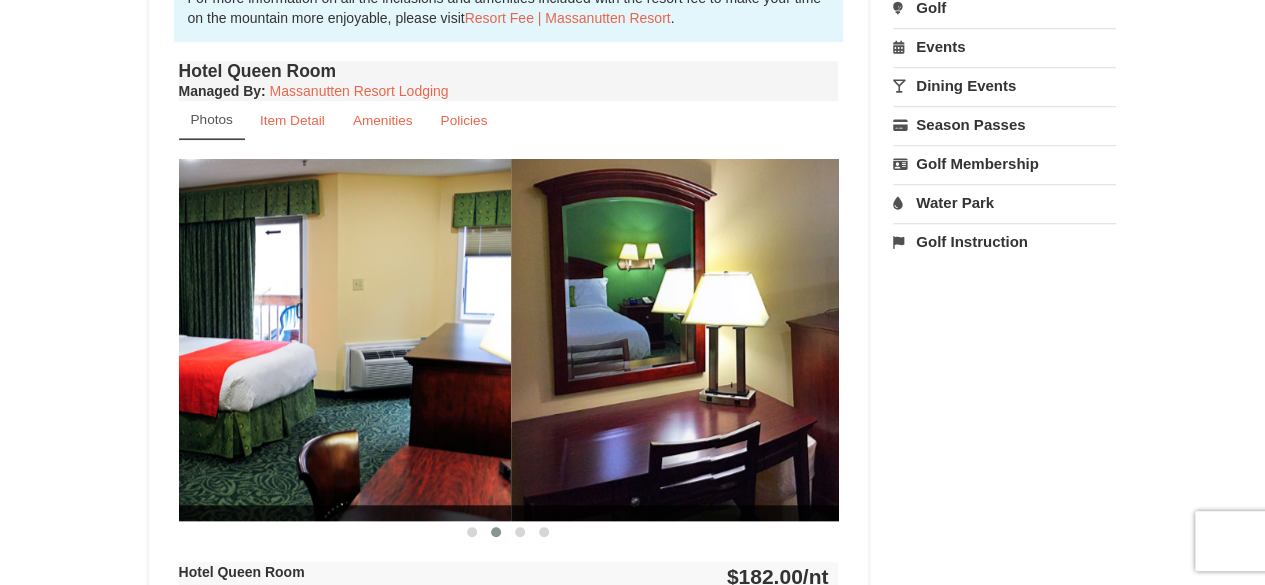 drag, startPoint x: 389, startPoint y: 347, endPoint x: 721, endPoint y: 363, distance: 332.3853 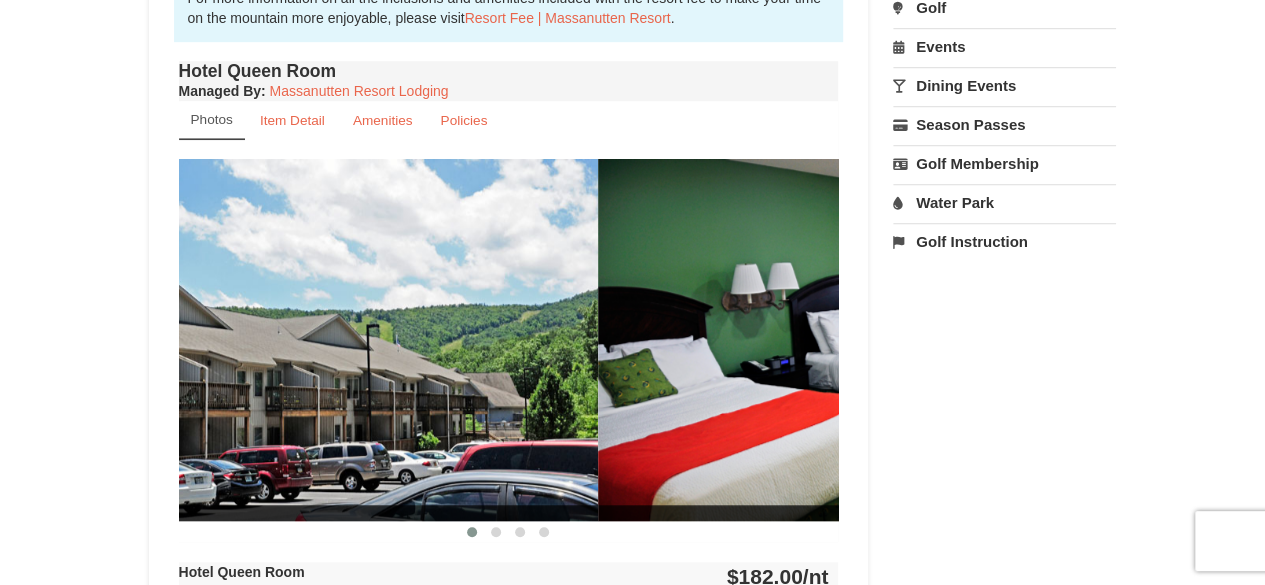 drag, startPoint x: 422, startPoint y: 372, endPoint x: 844, endPoint y: 420, distance: 424.7211 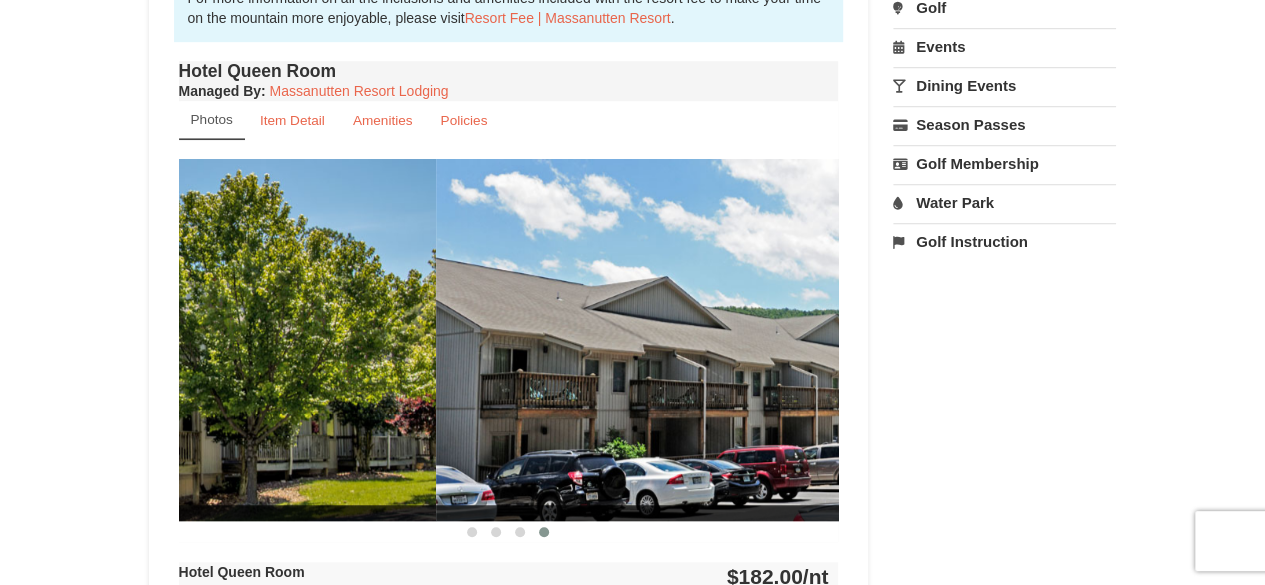 drag, startPoint x: 439, startPoint y: 387, endPoint x: 992, endPoint y: 329, distance: 556.03326 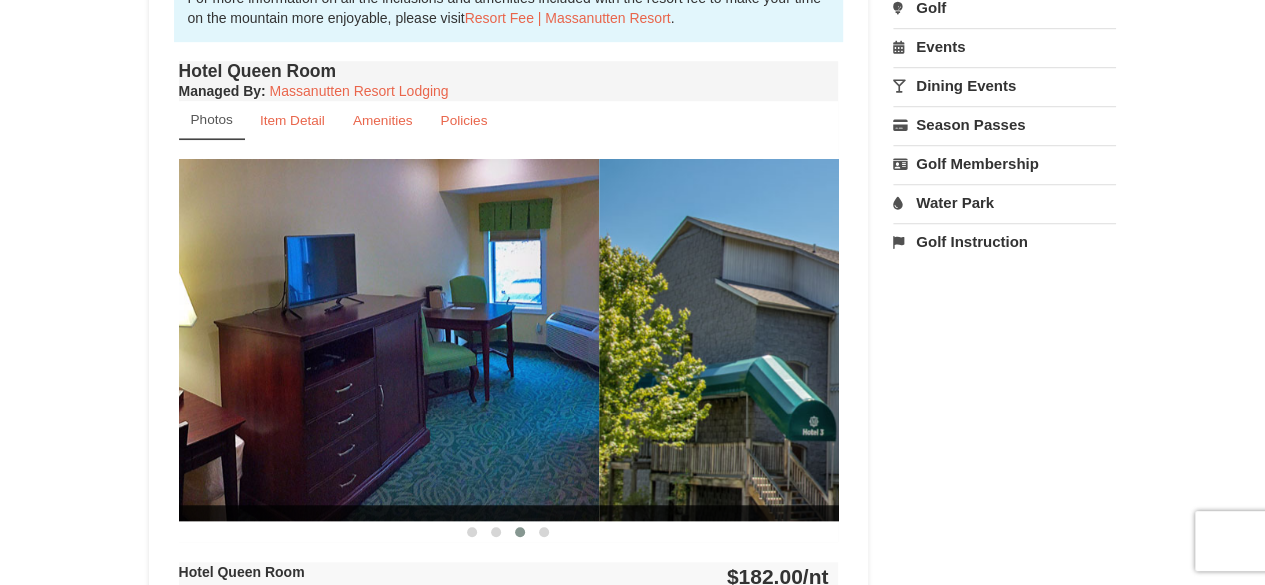drag, startPoint x: 380, startPoint y: 371, endPoint x: 800, endPoint y: 362, distance: 420.0964 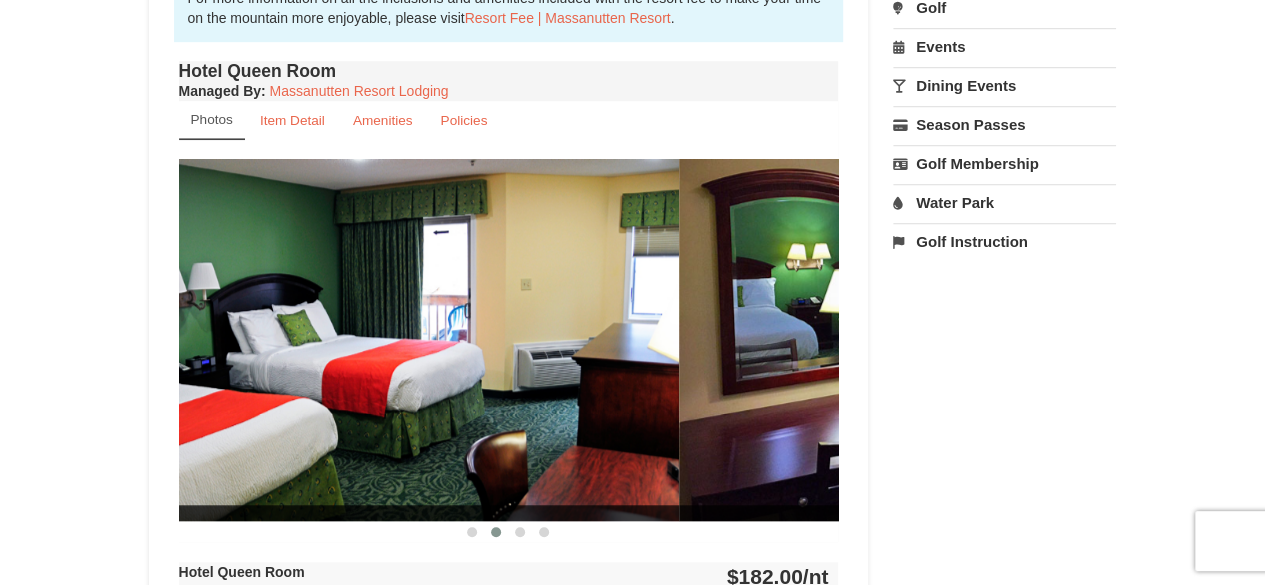 drag, startPoint x: 376, startPoint y: 380, endPoint x: 910, endPoint y: 379, distance: 534.0009 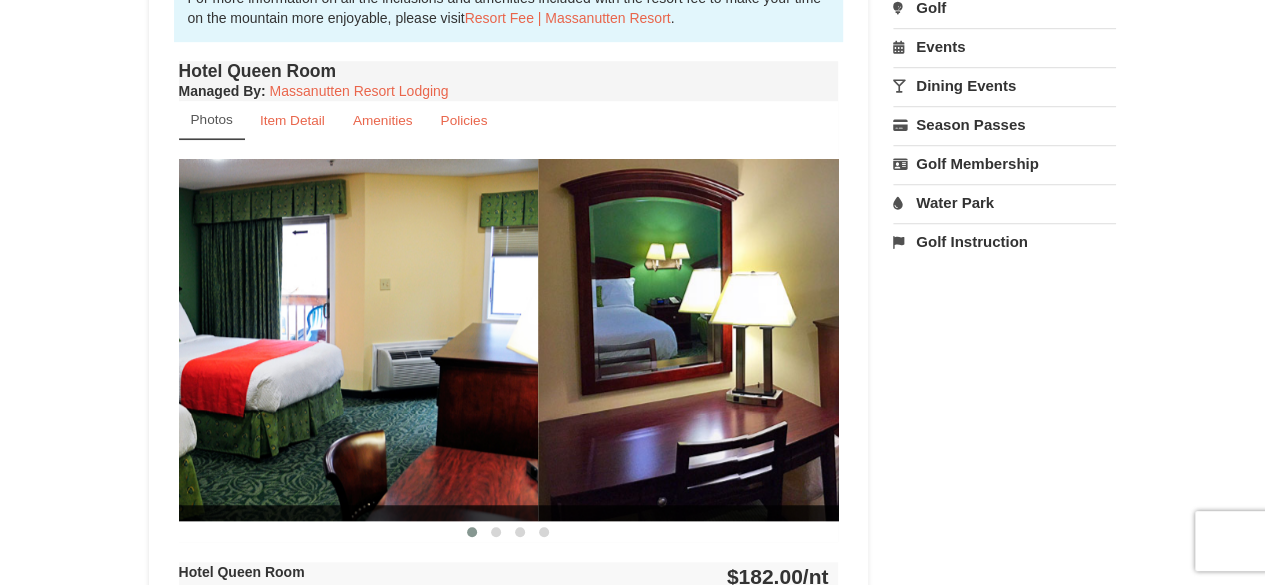drag, startPoint x: 731, startPoint y: 358, endPoint x: 430, endPoint y: 378, distance: 301.66373 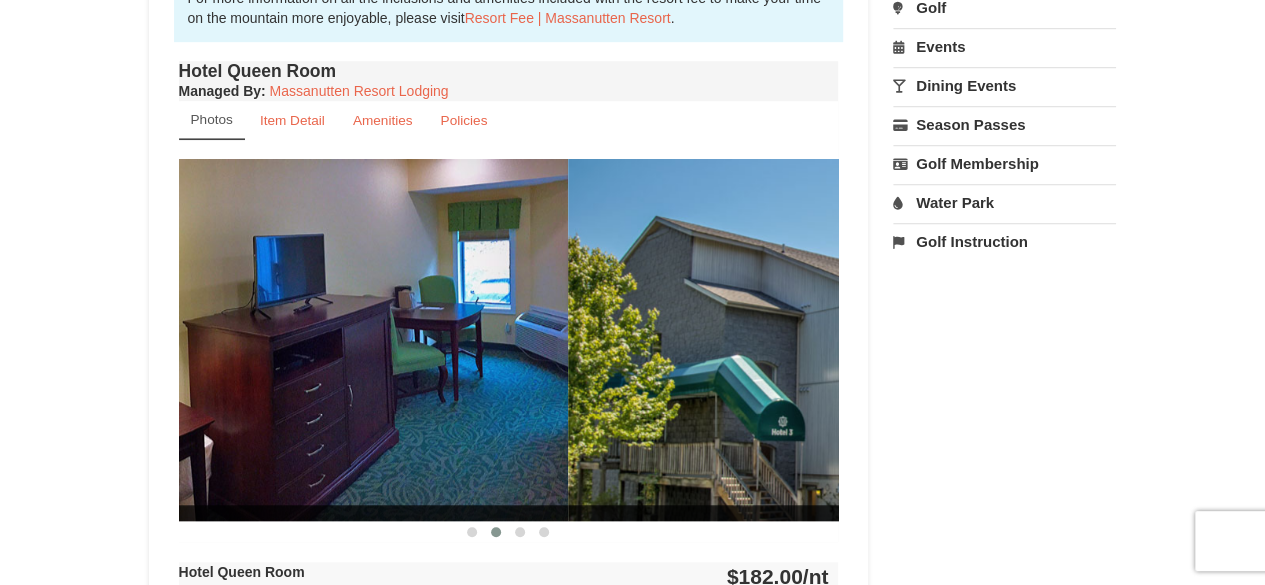 drag, startPoint x: 703, startPoint y: 375, endPoint x: 396, endPoint y: 397, distance: 307.78726 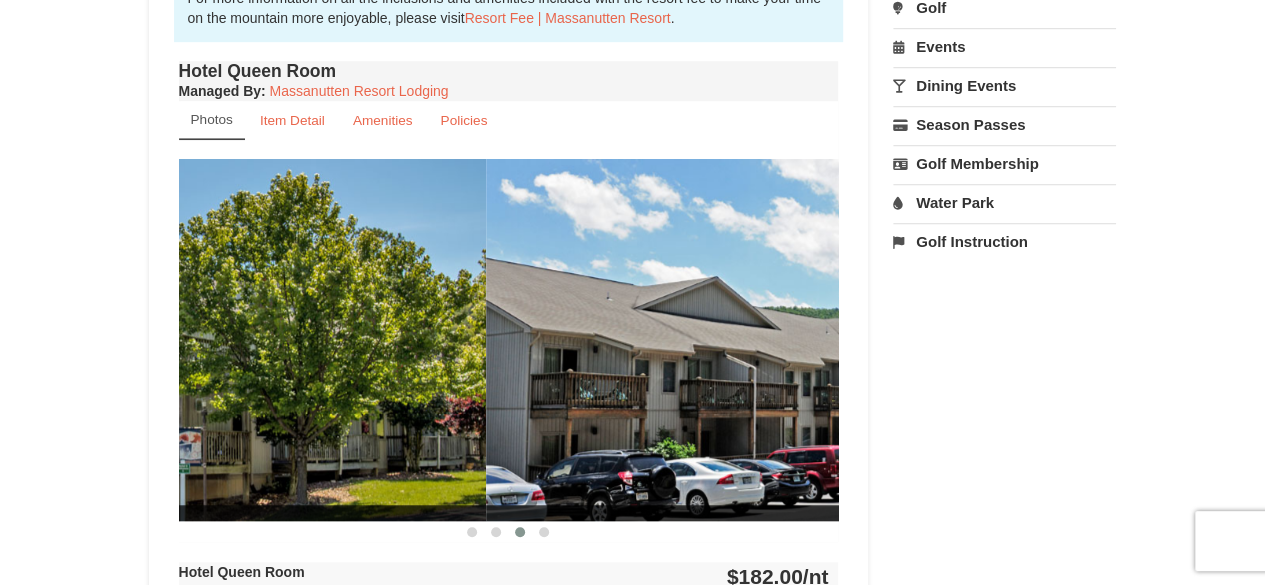 drag, startPoint x: 678, startPoint y: 391, endPoint x: 325, endPoint y: 404, distance: 353.2393 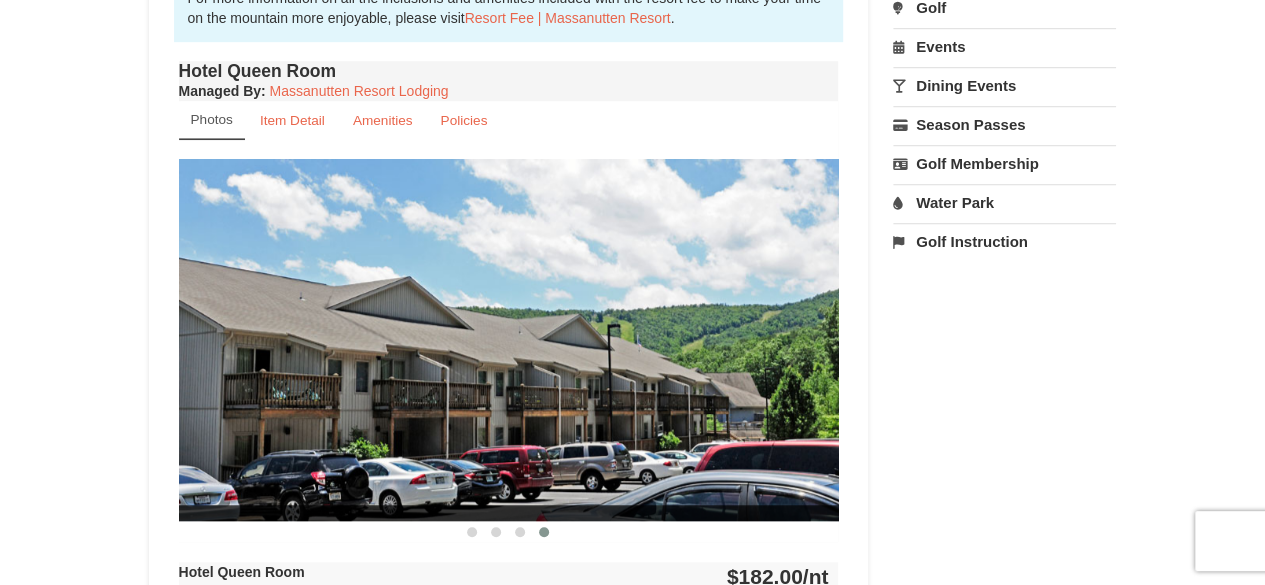 drag, startPoint x: 695, startPoint y: 386, endPoint x: 469, endPoint y: 391, distance: 226.0553 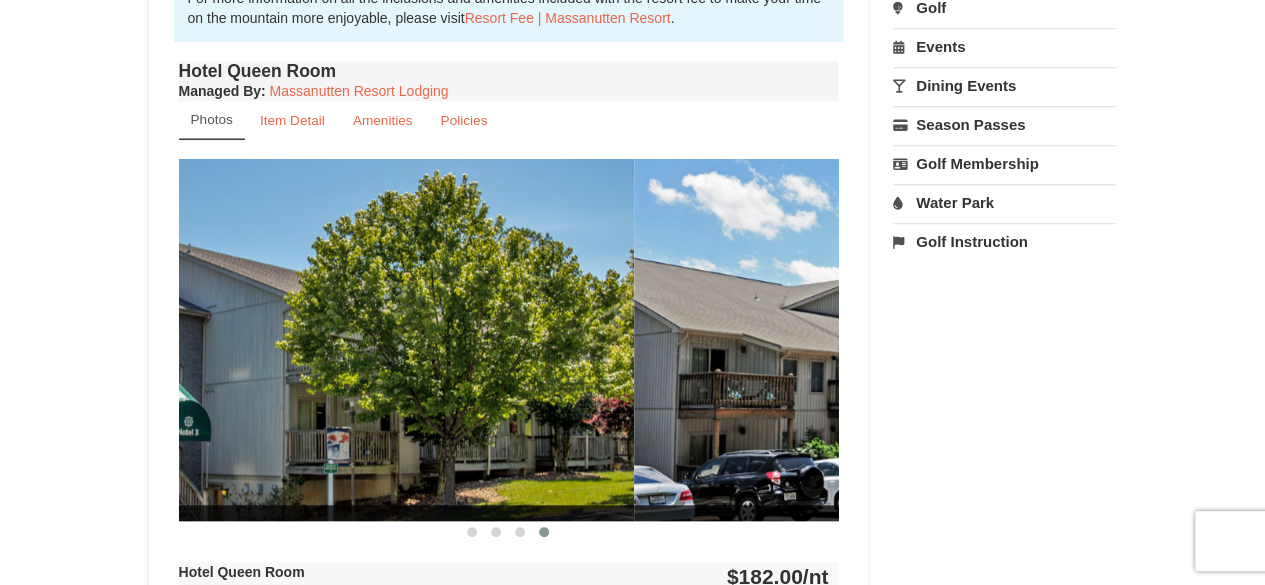 drag, startPoint x: 330, startPoint y: 365, endPoint x: 785, endPoint y: 388, distance: 455.58093 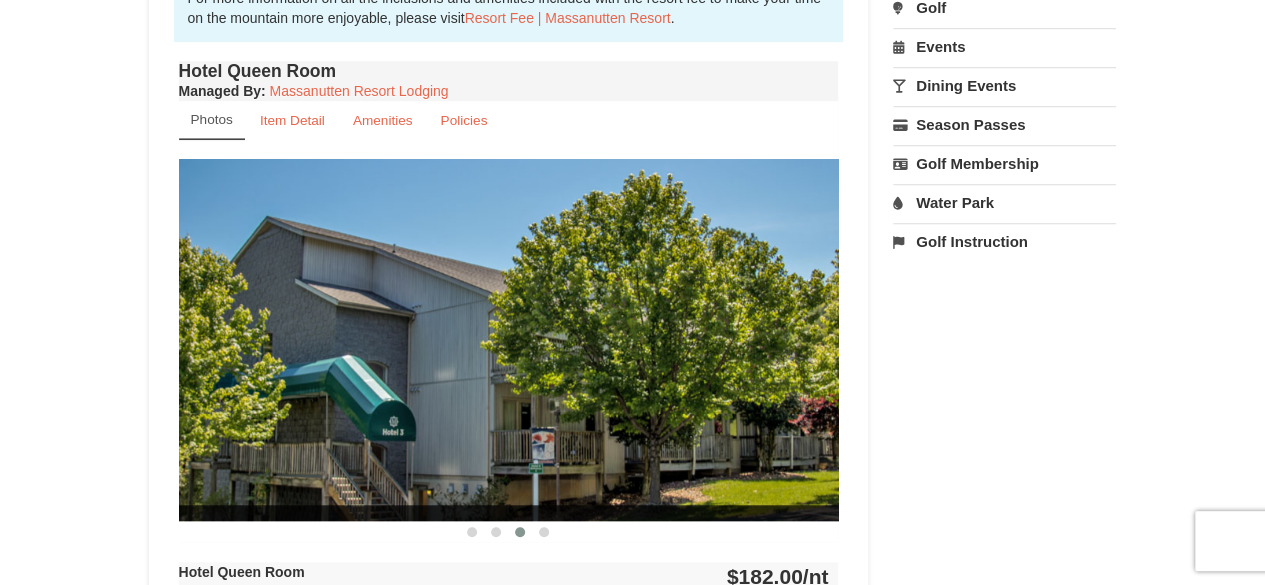 click on "Dining Events" at bounding box center (1004, 85) 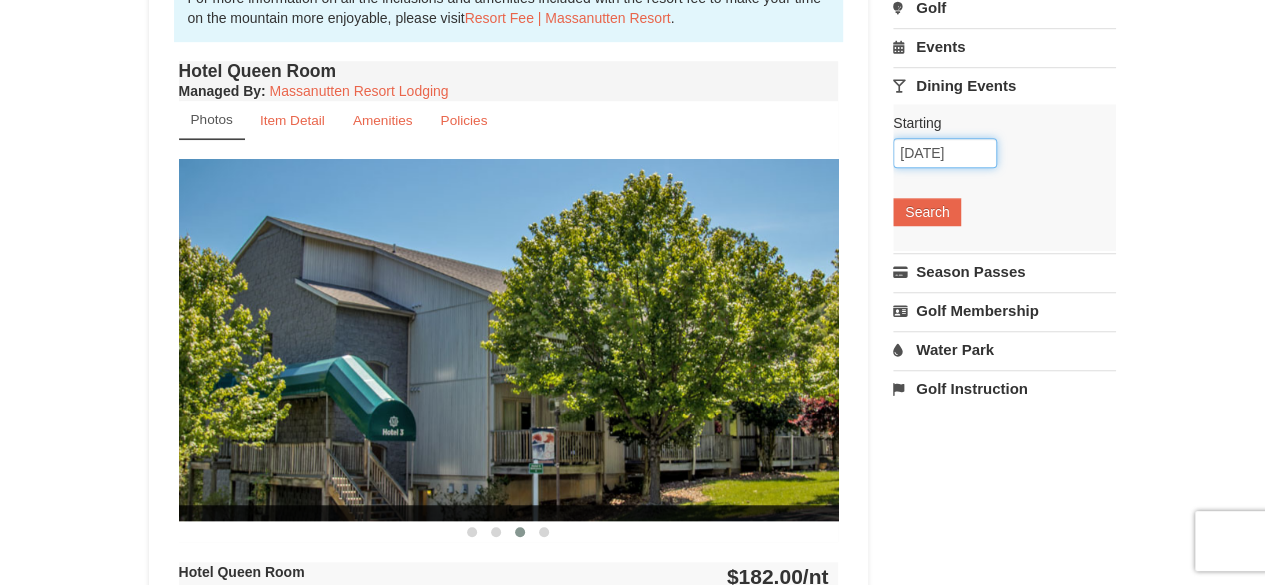 click on "[DATE]" at bounding box center [945, 153] 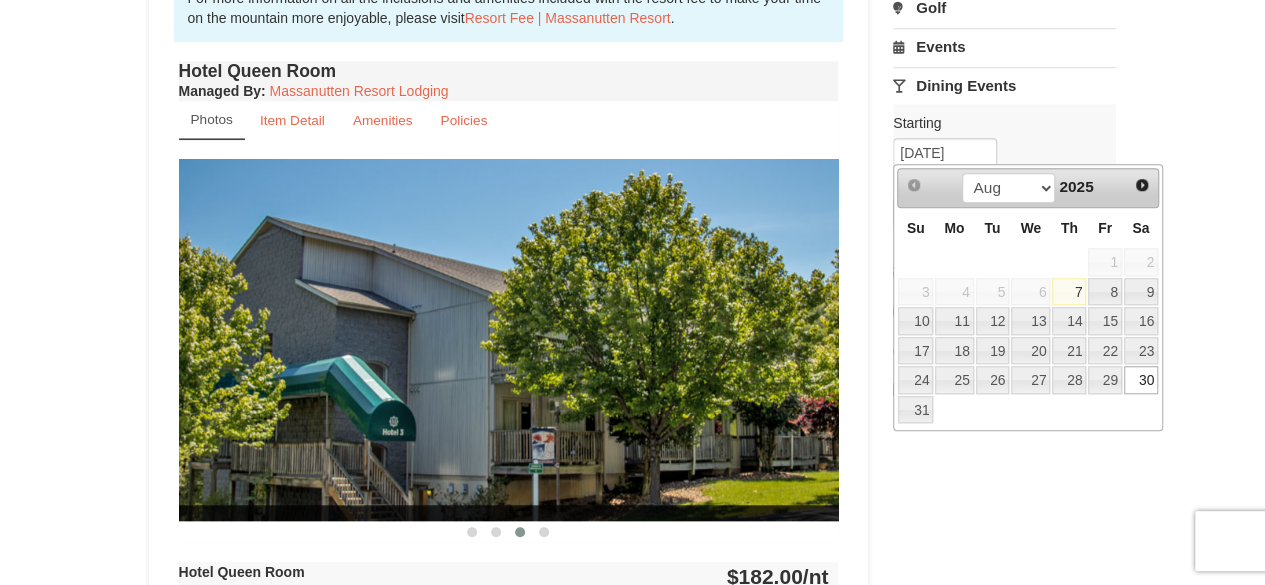 click on "×
<<Back to results
Massanutten Resort Hotels
Book from $166!
1822 Resort Drive,
Massanutten,
VA
Availability
Amenities
Policies
‹ ›
Back To Top" at bounding box center [632, 325] 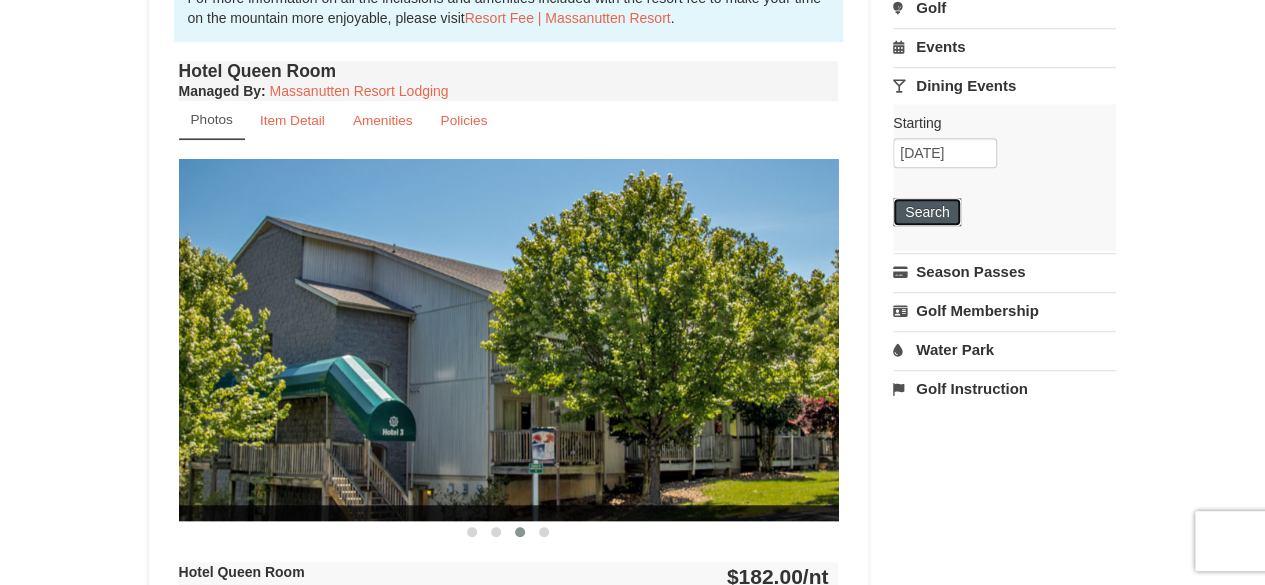 click on "Search" at bounding box center [927, 212] 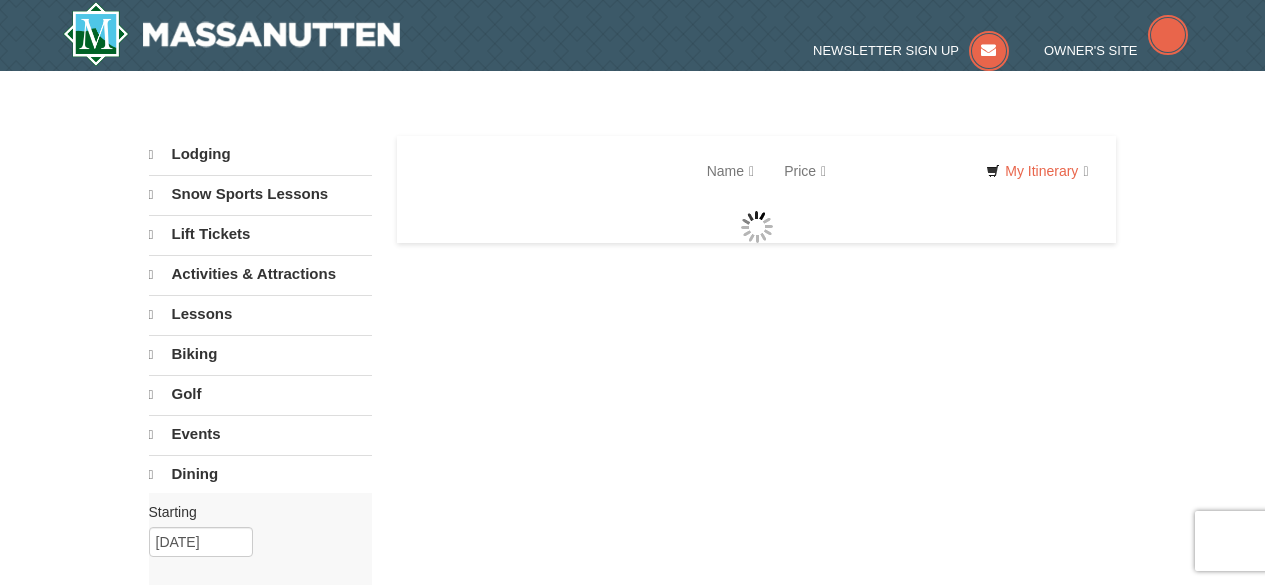scroll, scrollTop: 0, scrollLeft: 0, axis: both 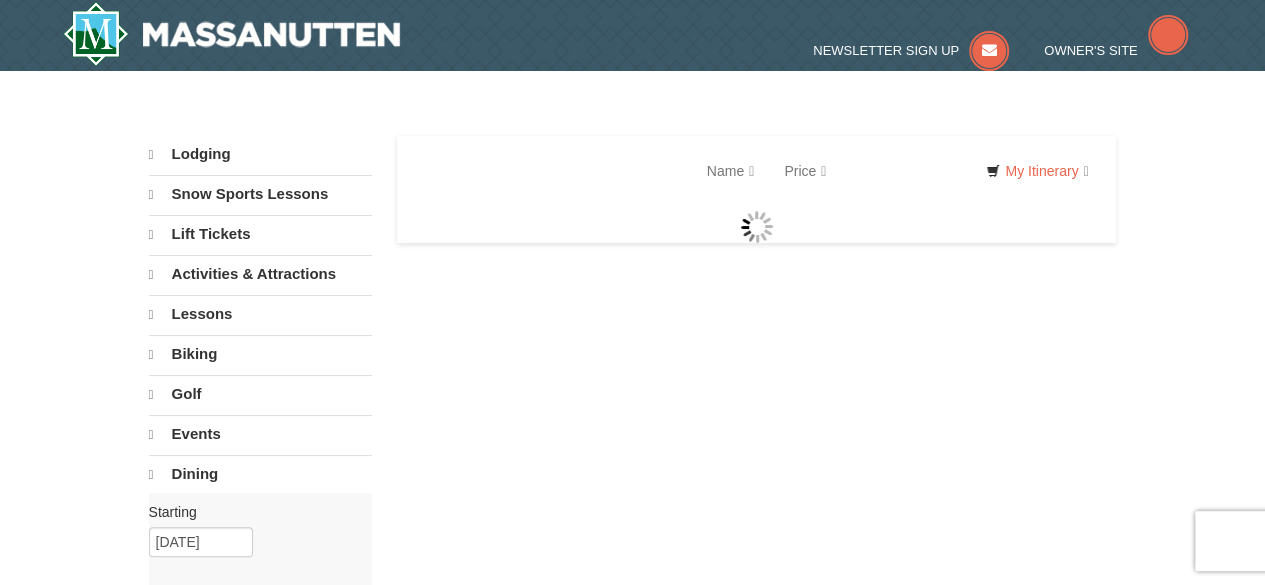select on "8" 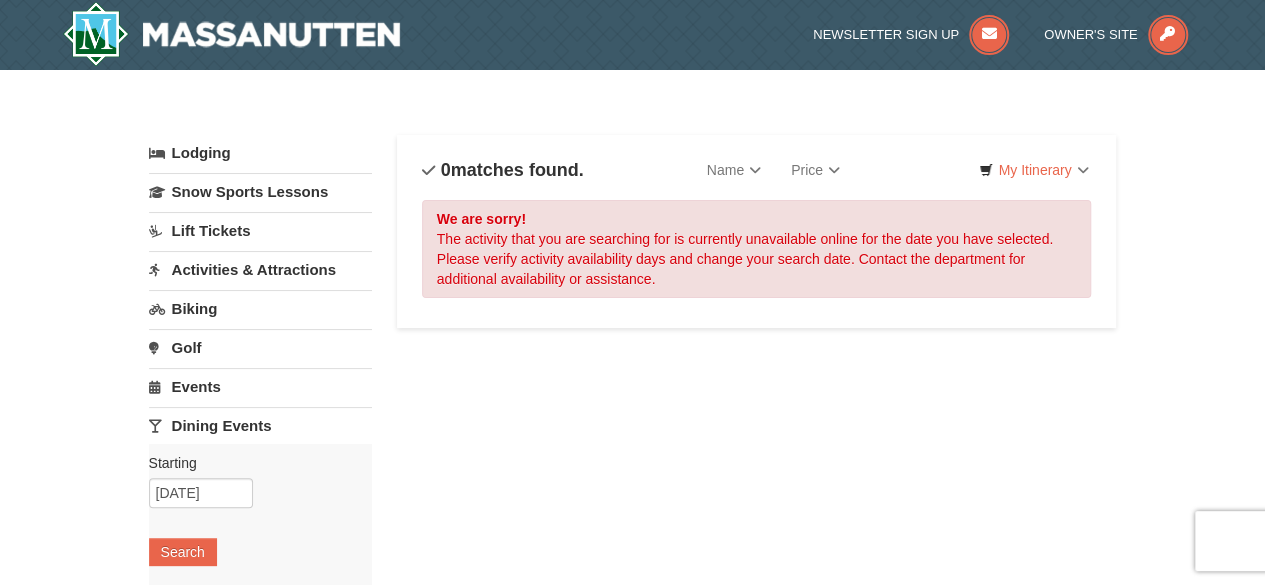 scroll, scrollTop: 0, scrollLeft: 0, axis: both 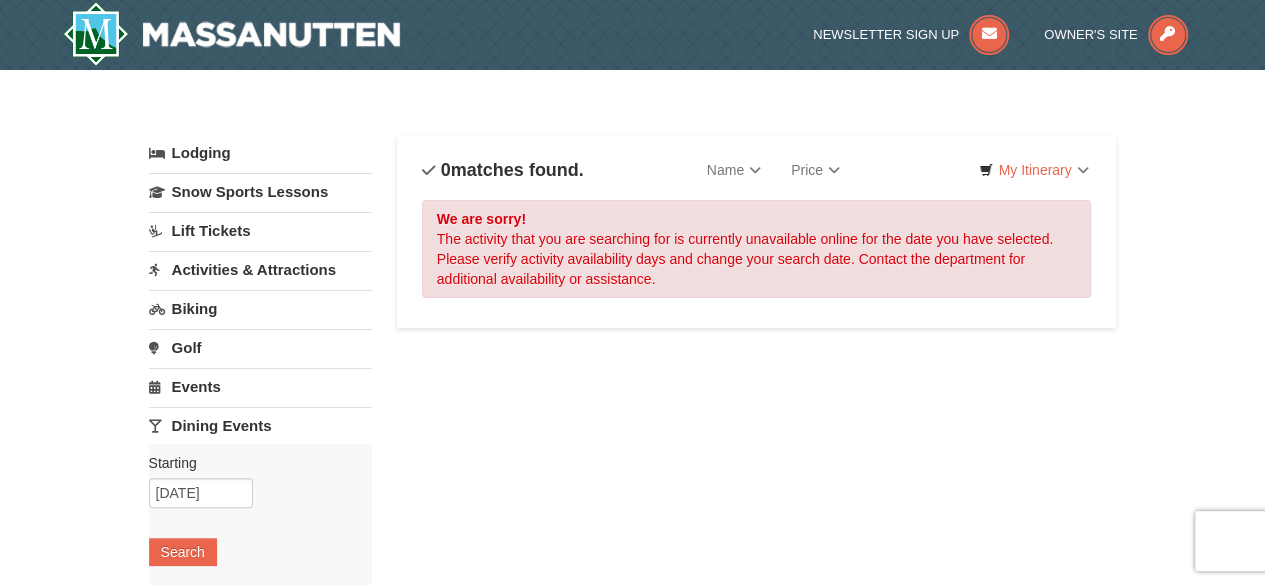 click on "Activities & Attractions" at bounding box center (260, 269) 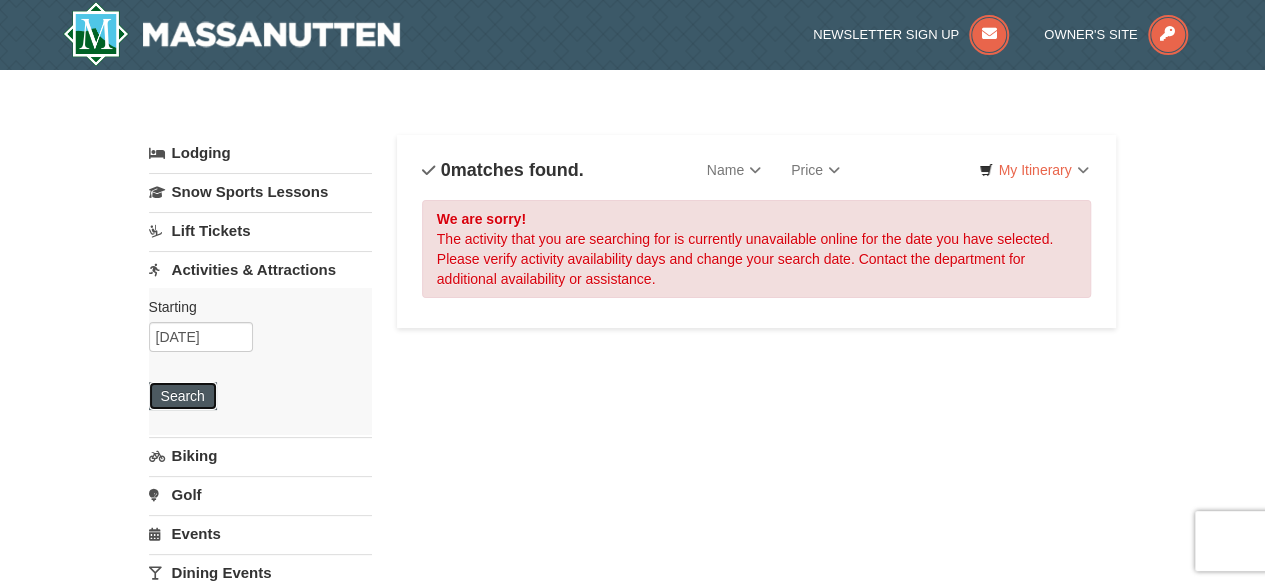 click on "Search" at bounding box center [183, 396] 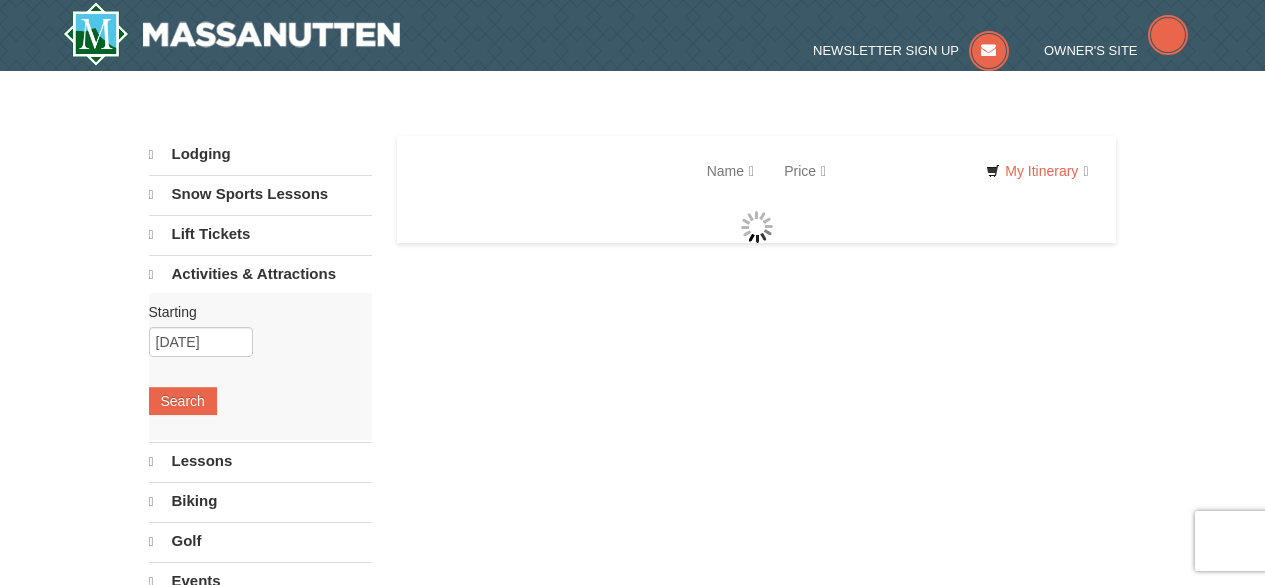 scroll, scrollTop: 0, scrollLeft: 0, axis: both 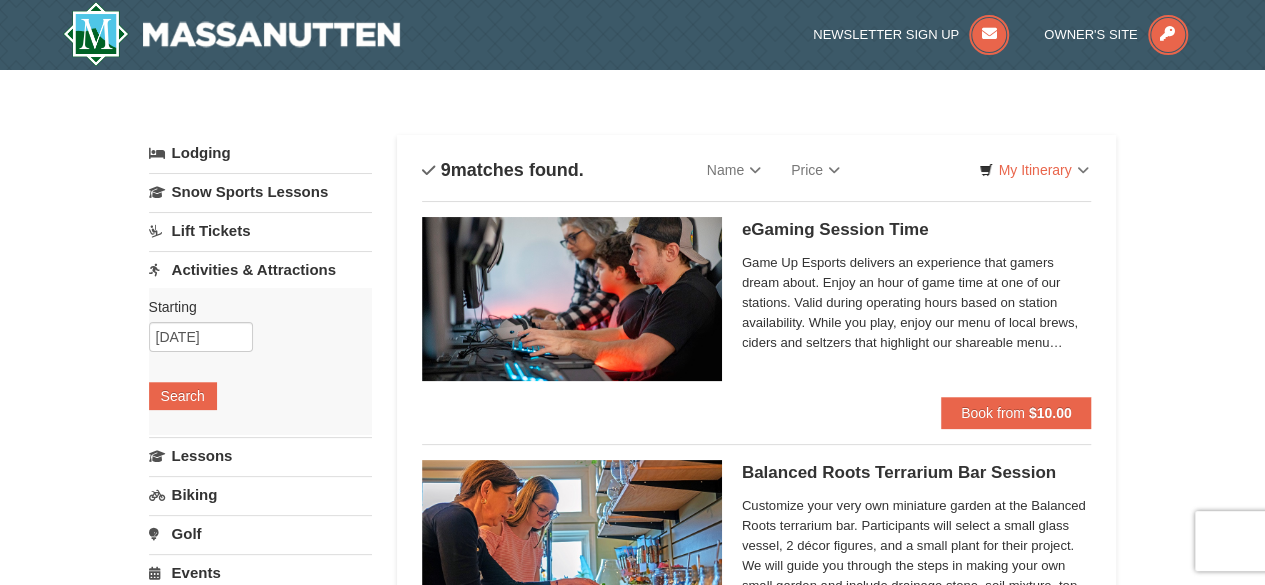 select on "8" 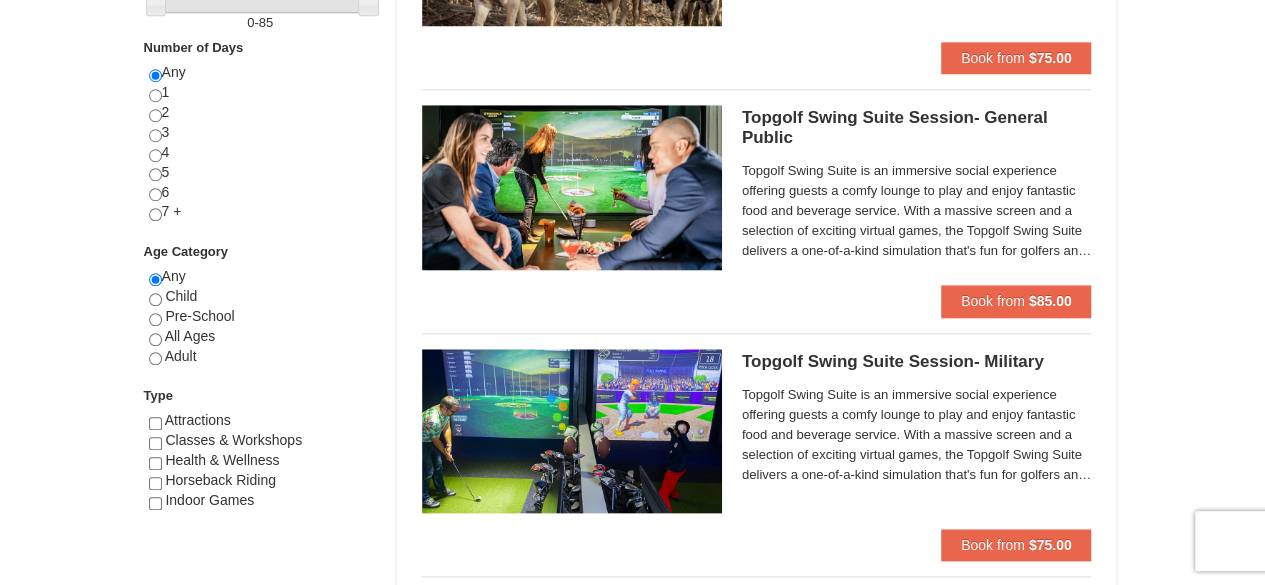 scroll, scrollTop: 800, scrollLeft: 0, axis: vertical 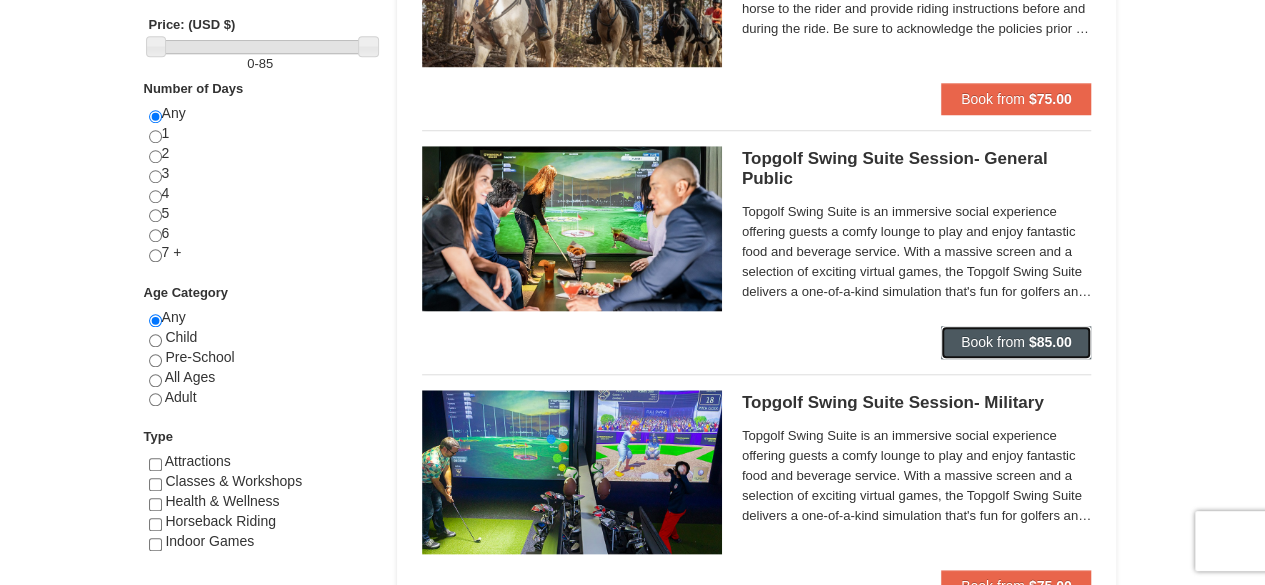 click on "Book from" at bounding box center (993, 342) 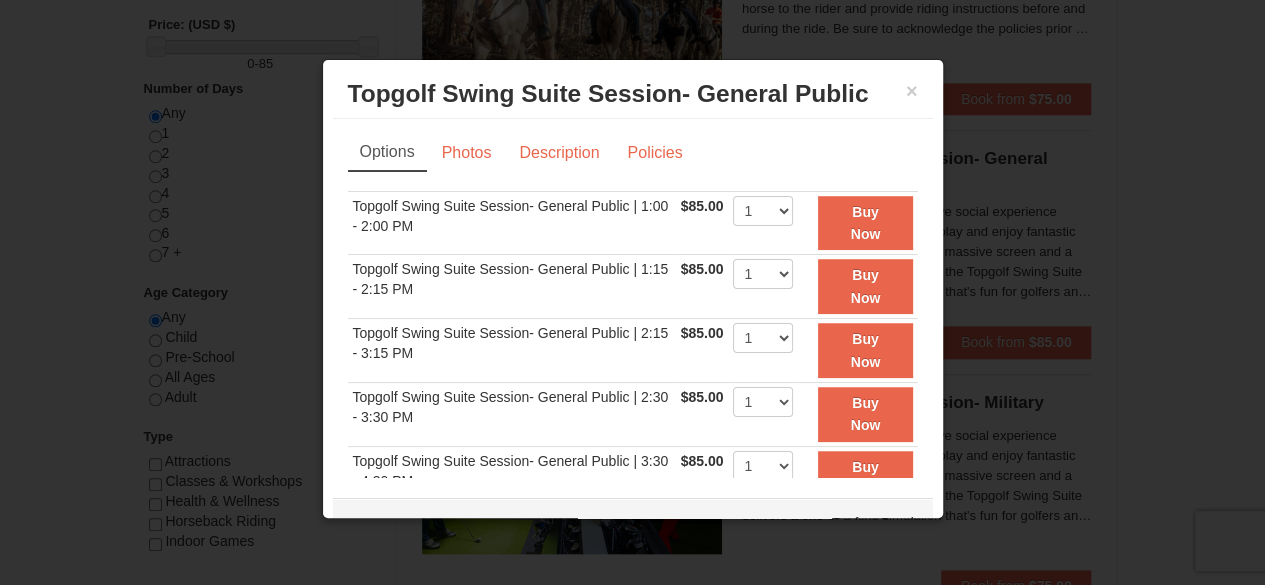 scroll, scrollTop: 700, scrollLeft: 0, axis: vertical 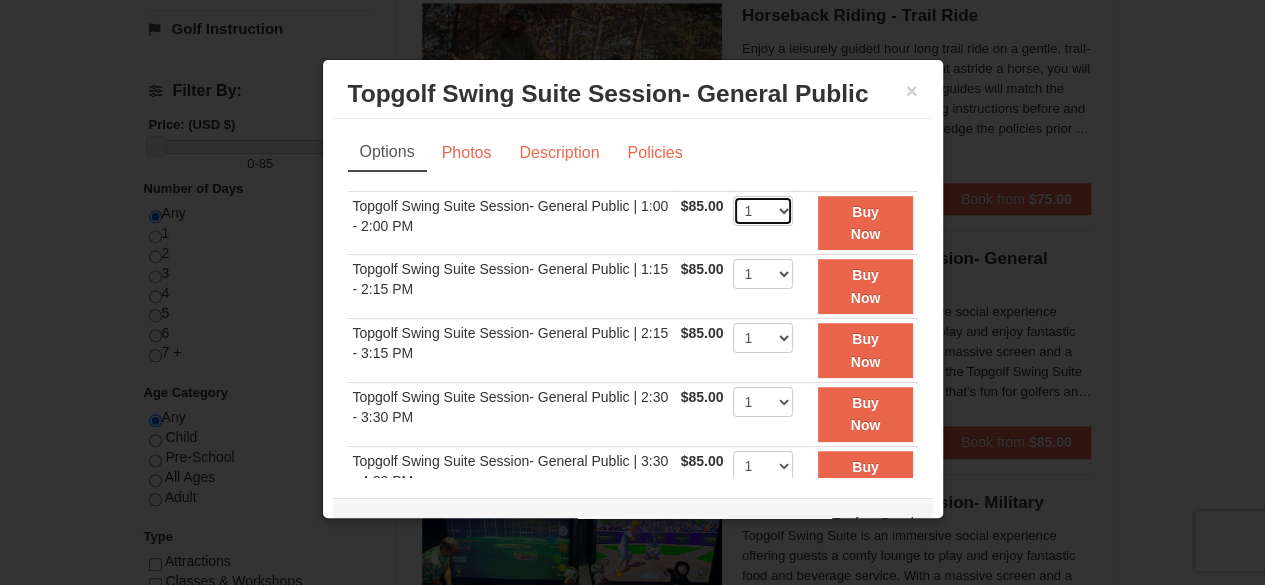 click on "1" at bounding box center (763, 211) 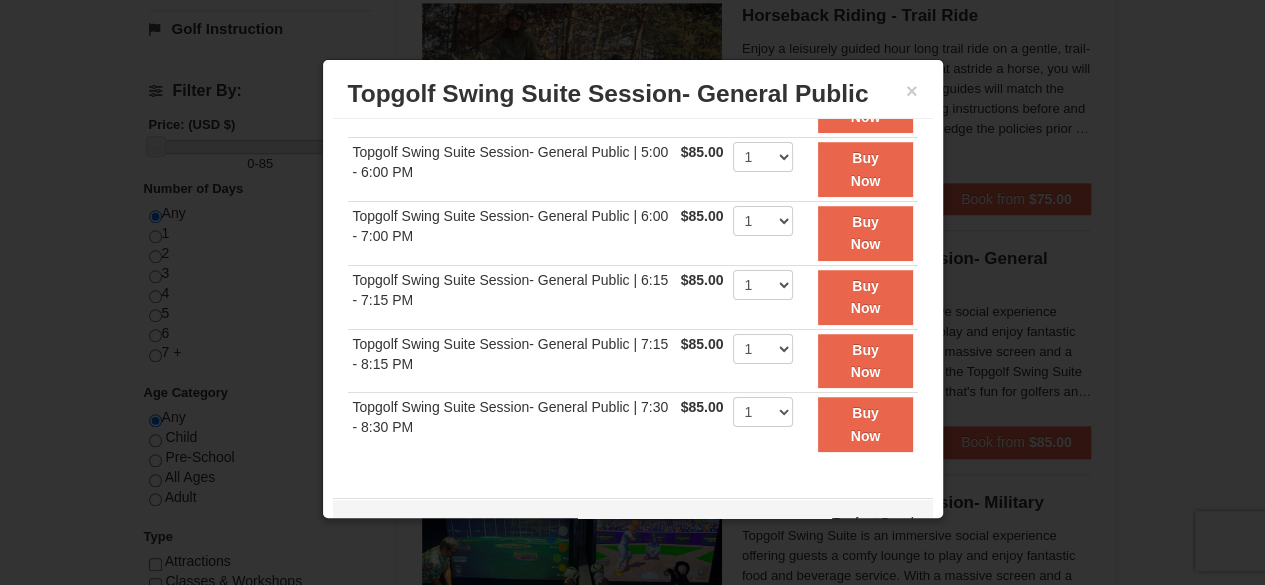 scroll, scrollTop: 509, scrollLeft: 0, axis: vertical 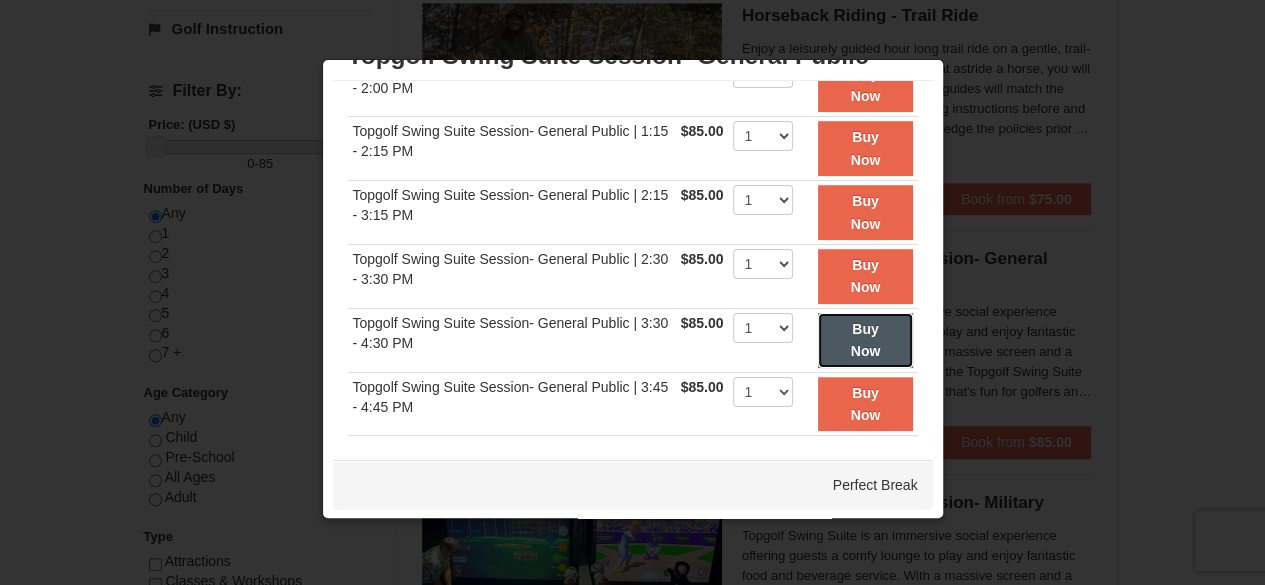 click on "Buy Now" at bounding box center [866, 340] 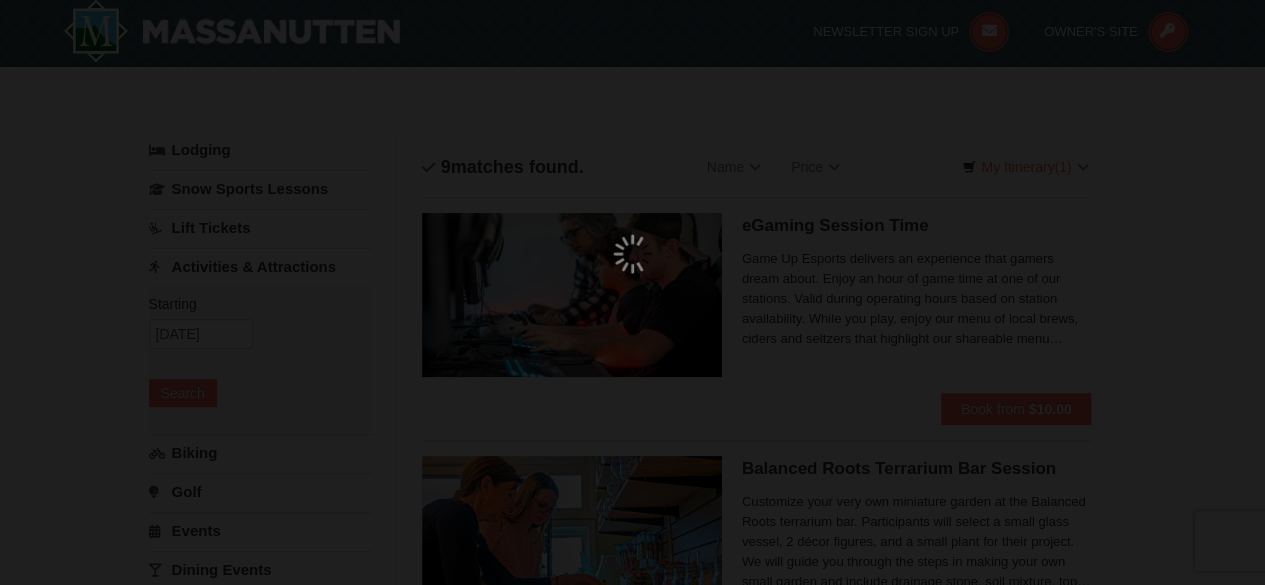 scroll, scrollTop: 6, scrollLeft: 0, axis: vertical 